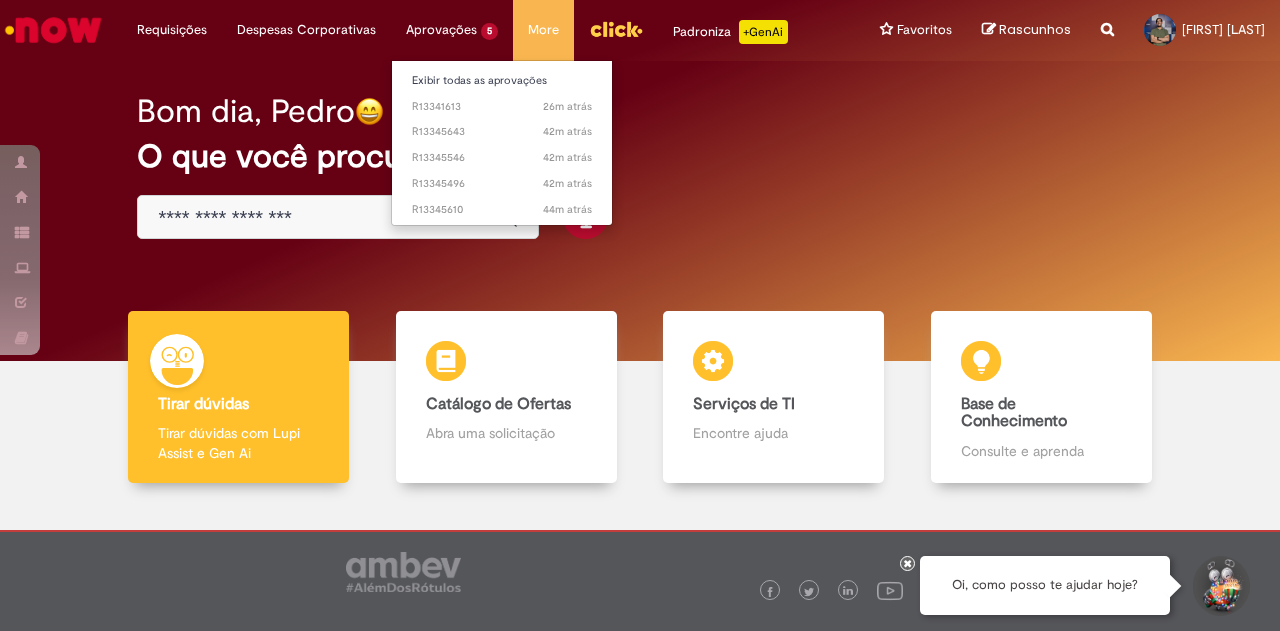 scroll, scrollTop: 0, scrollLeft: 0, axis: both 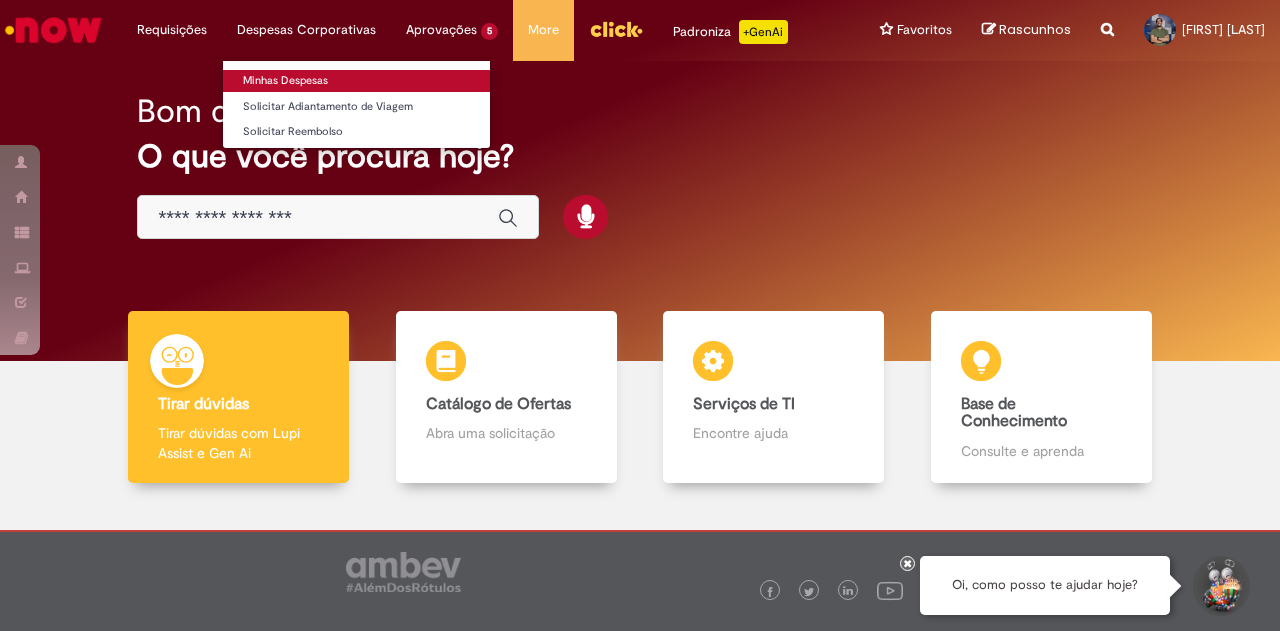 click on "Minhas Despesas" at bounding box center (356, 81) 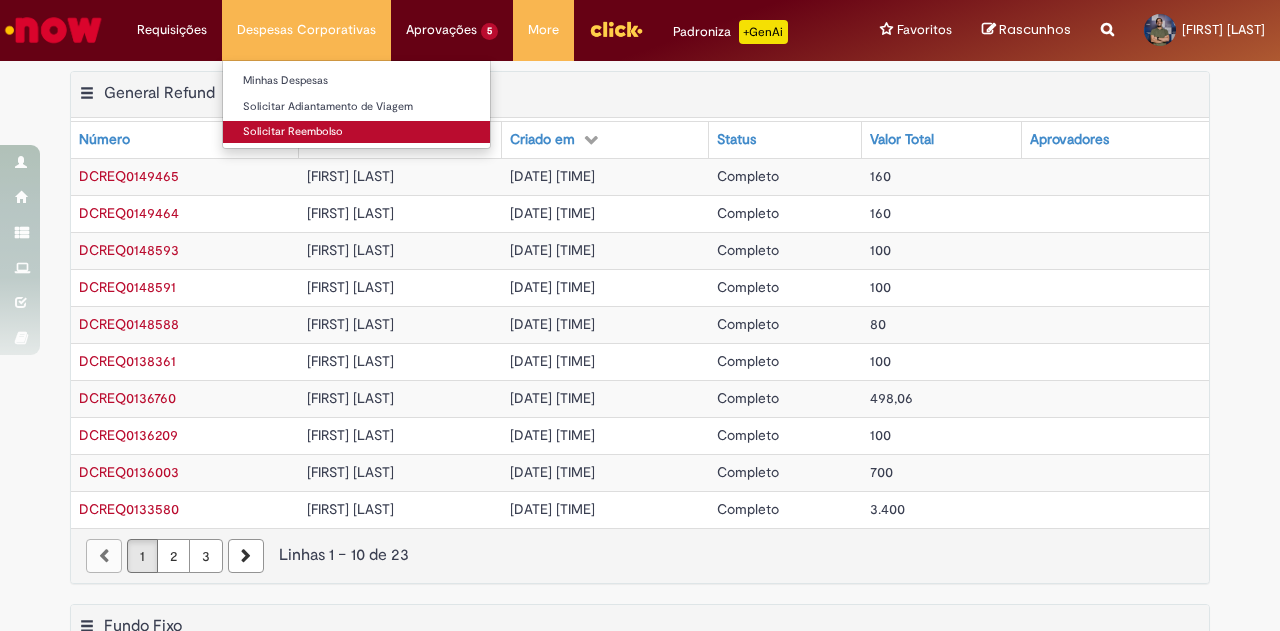 click on "Solicitar Reembolso" at bounding box center [356, 132] 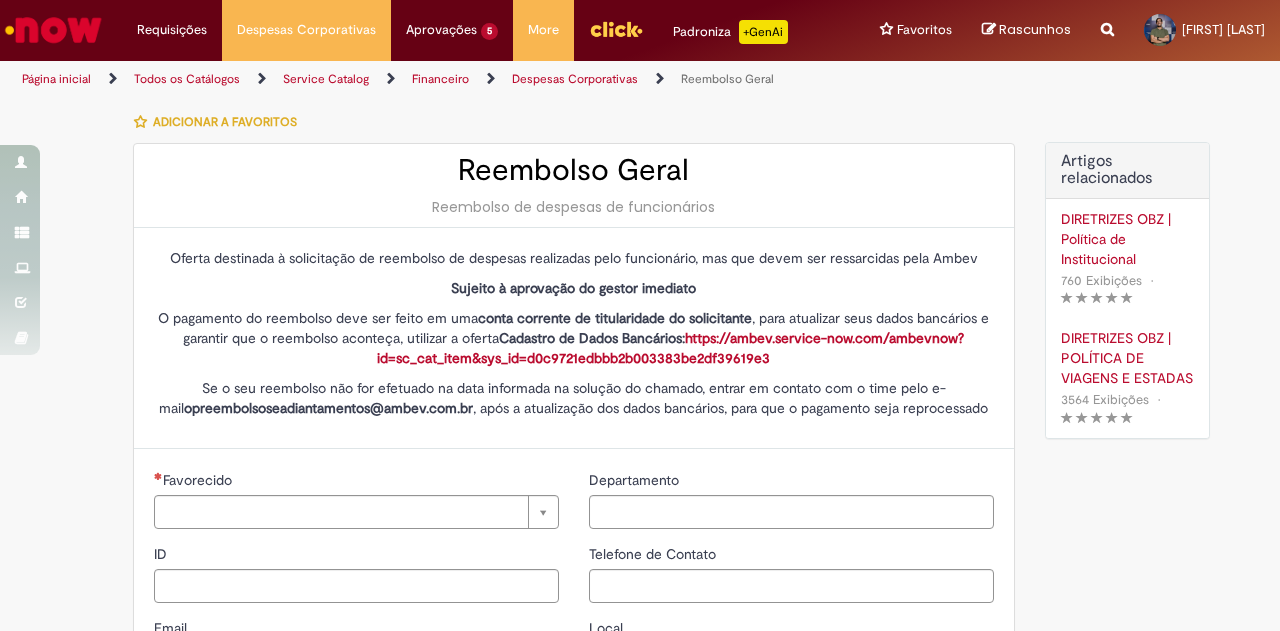 type on "********" 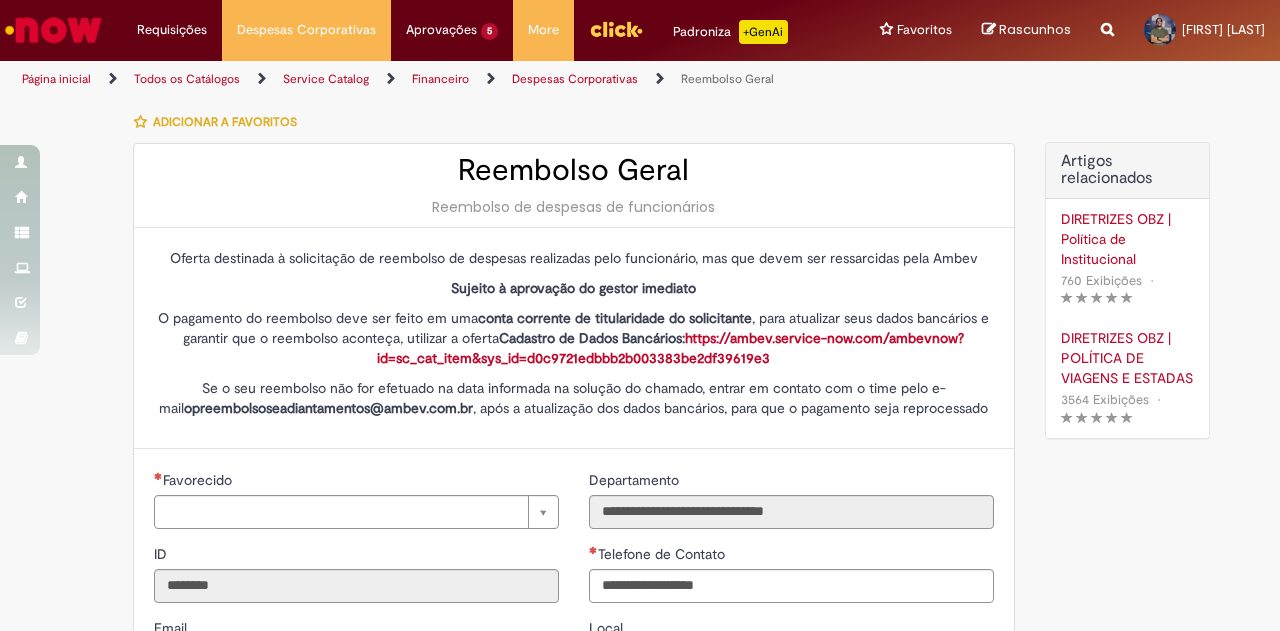 type on "**********" 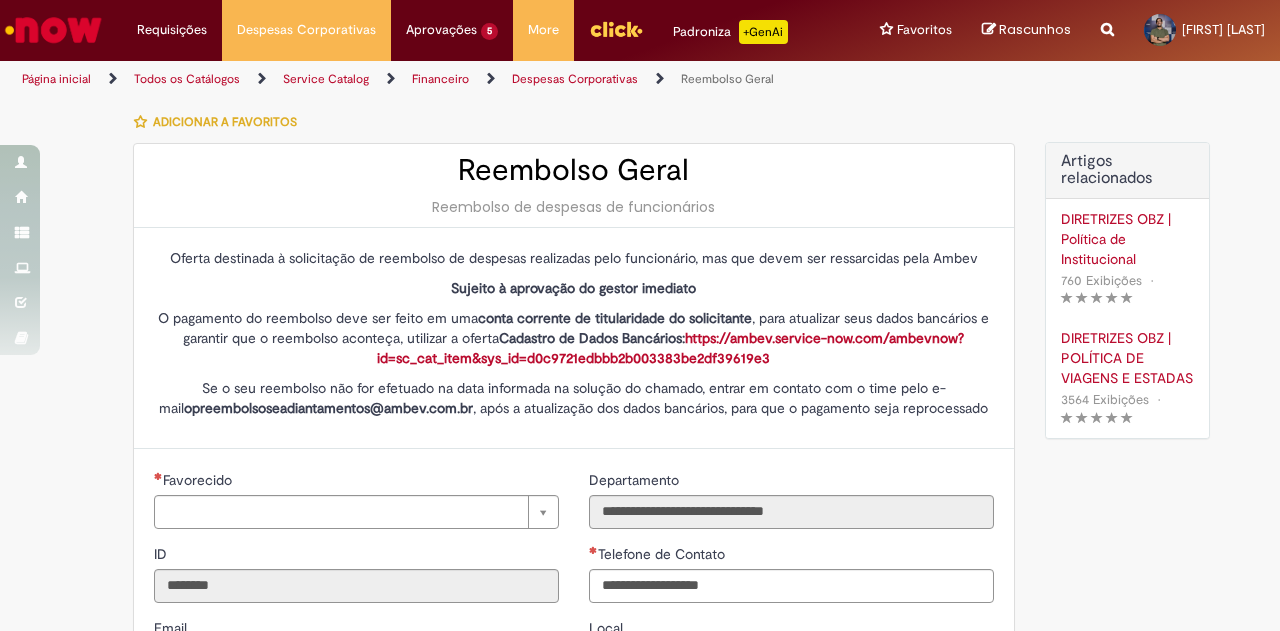 type on "**********" 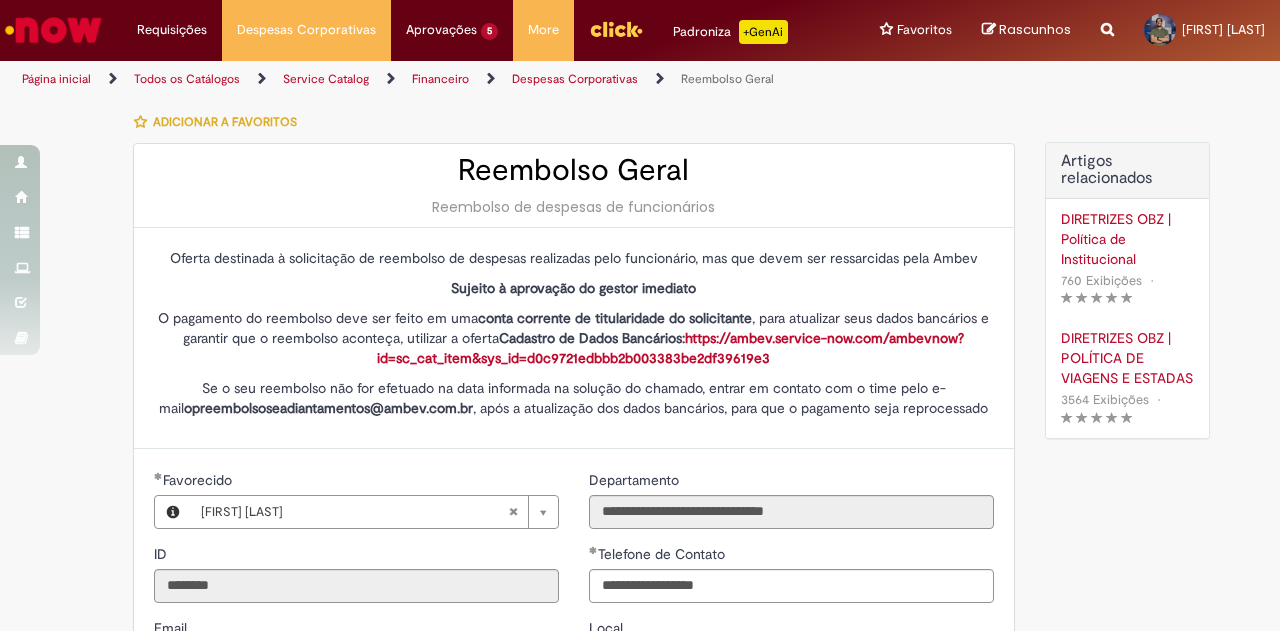 type on "**********" 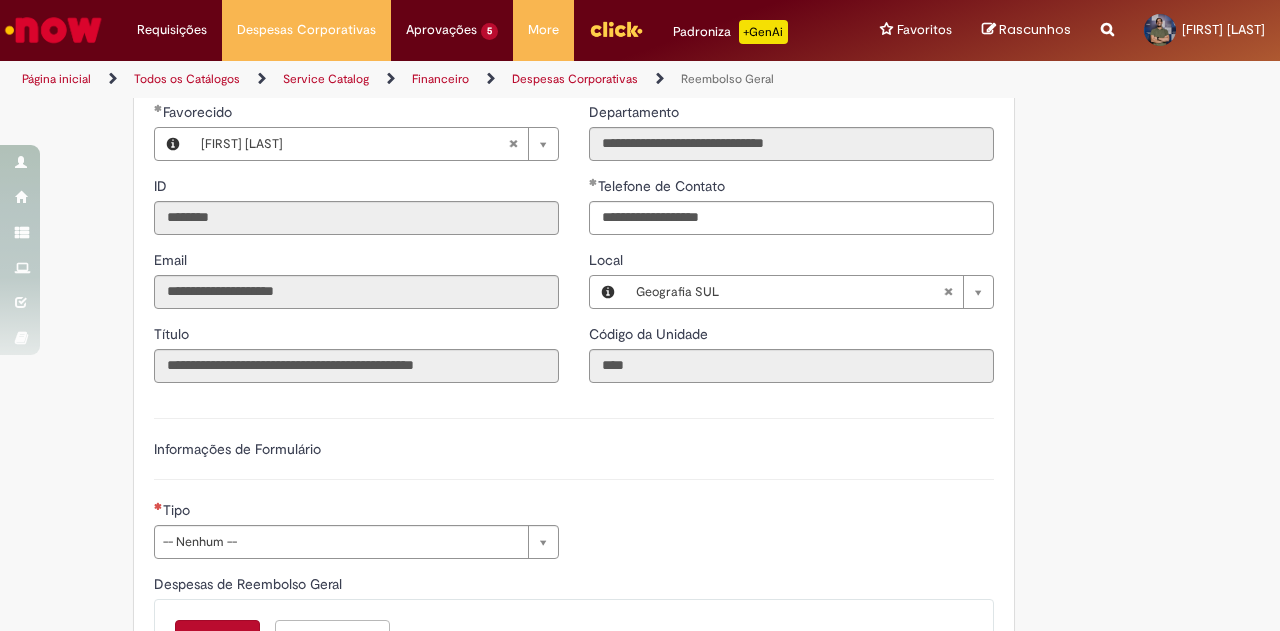 scroll, scrollTop: 400, scrollLeft: 0, axis: vertical 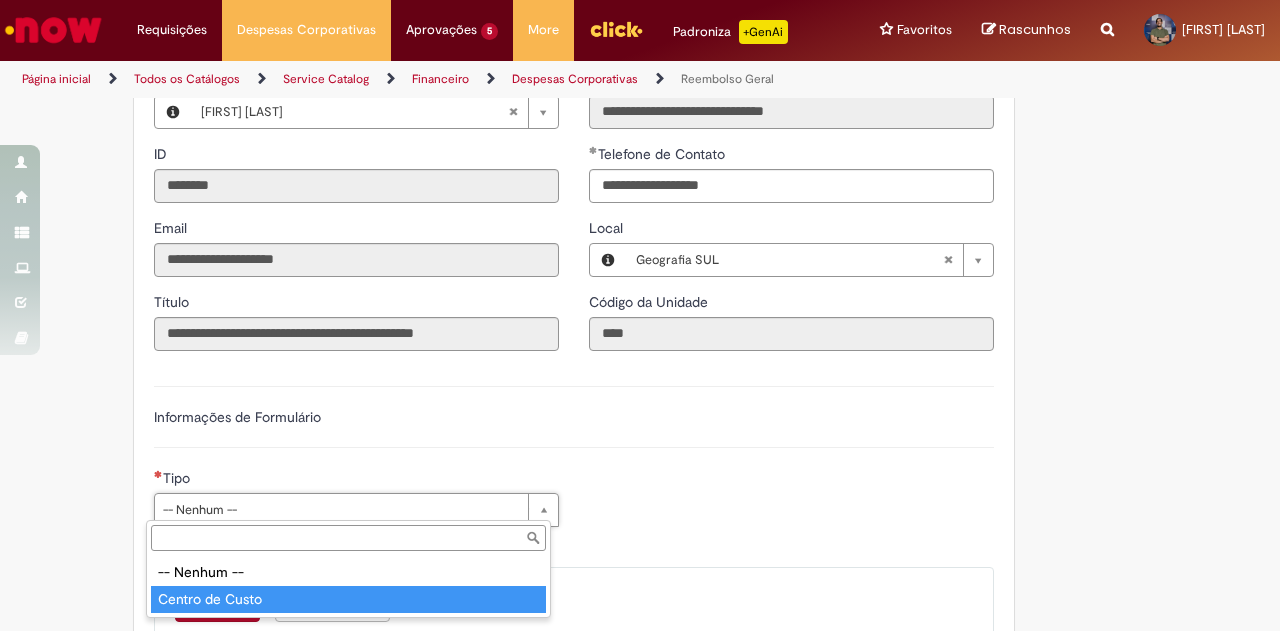 type on "**********" 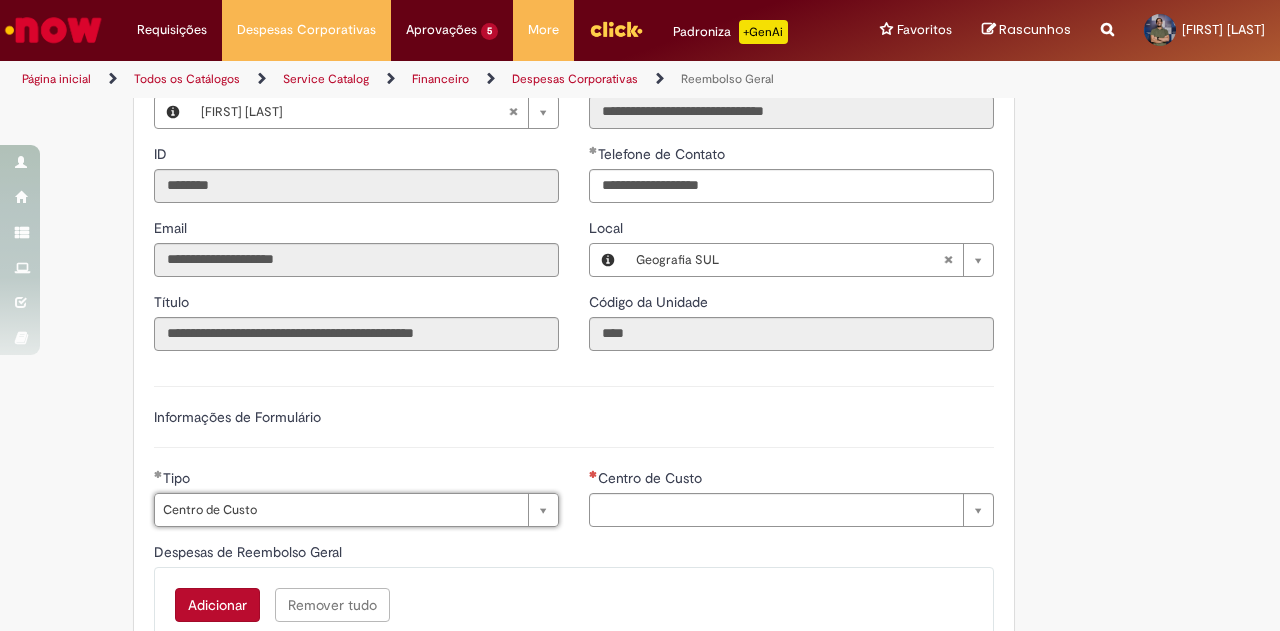 type on "**********" 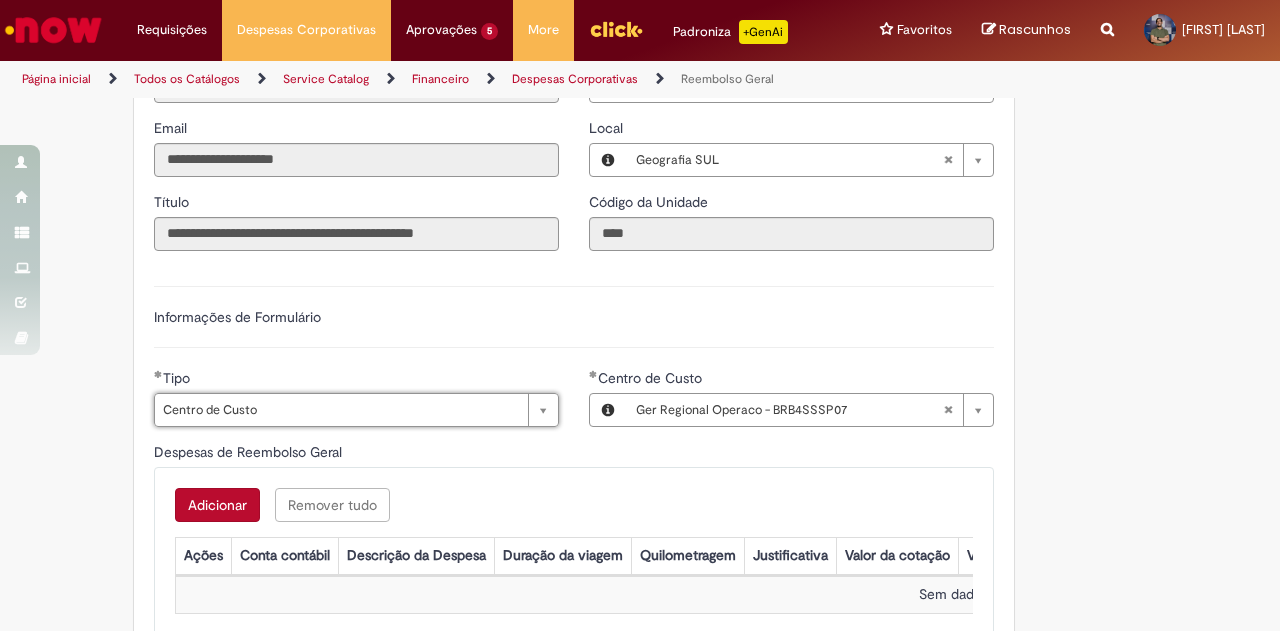 scroll, scrollTop: 600, scrollLeft: 0, axis: vertical 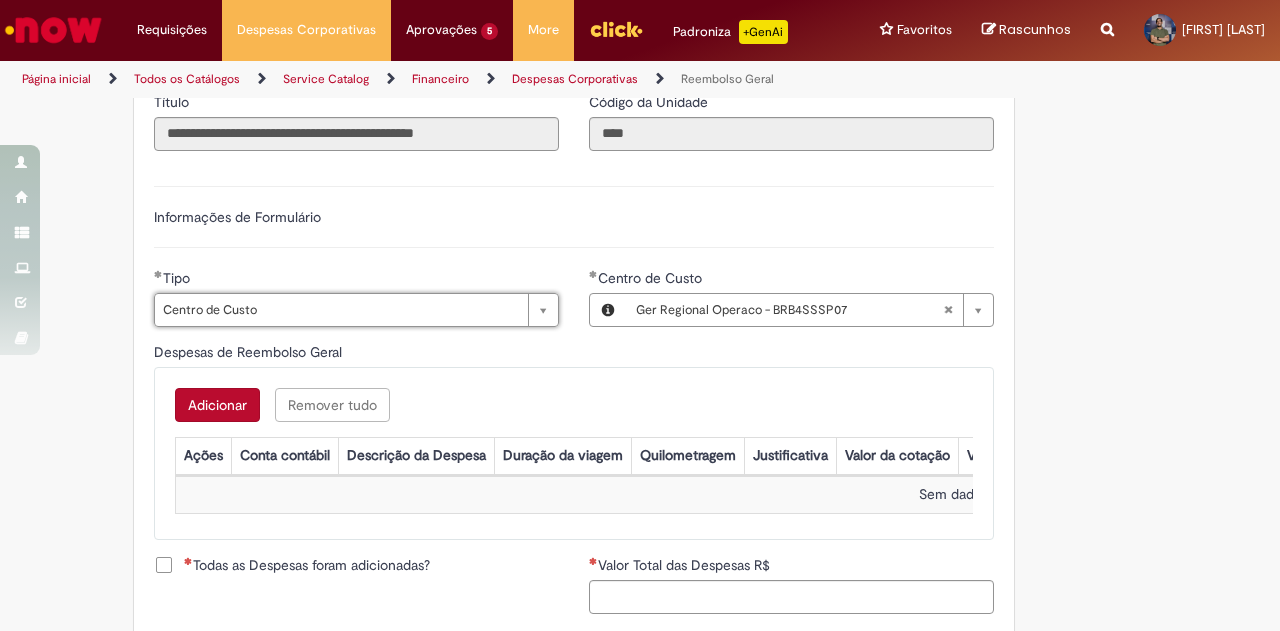 type 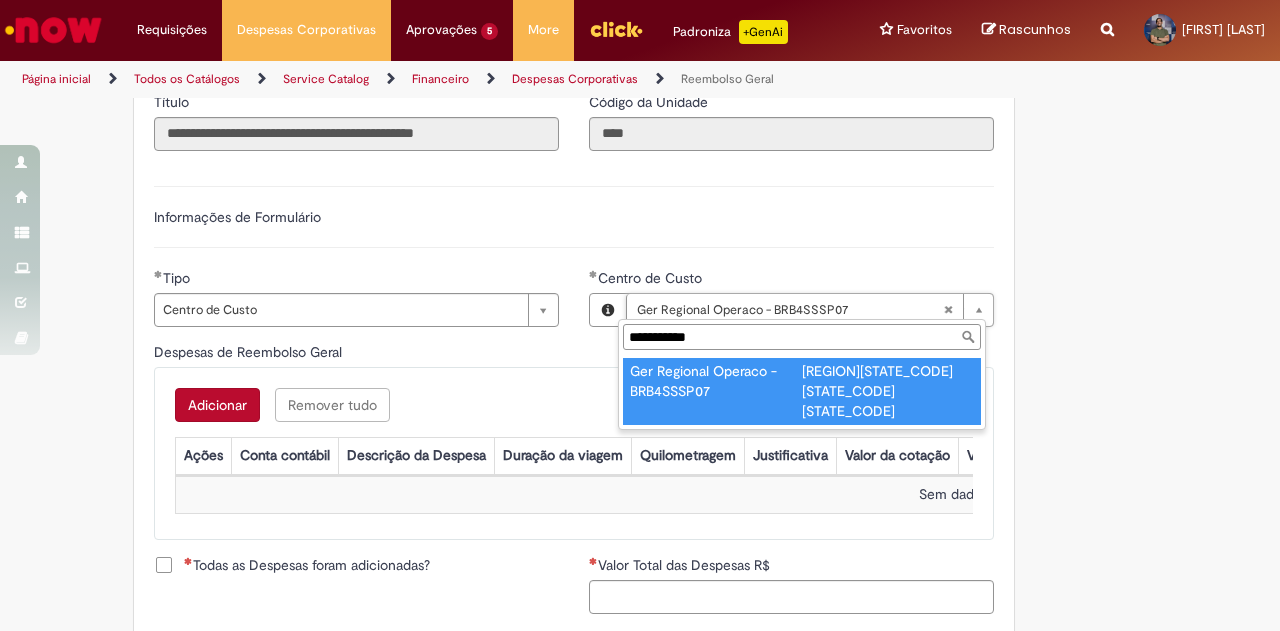 type on "**********" 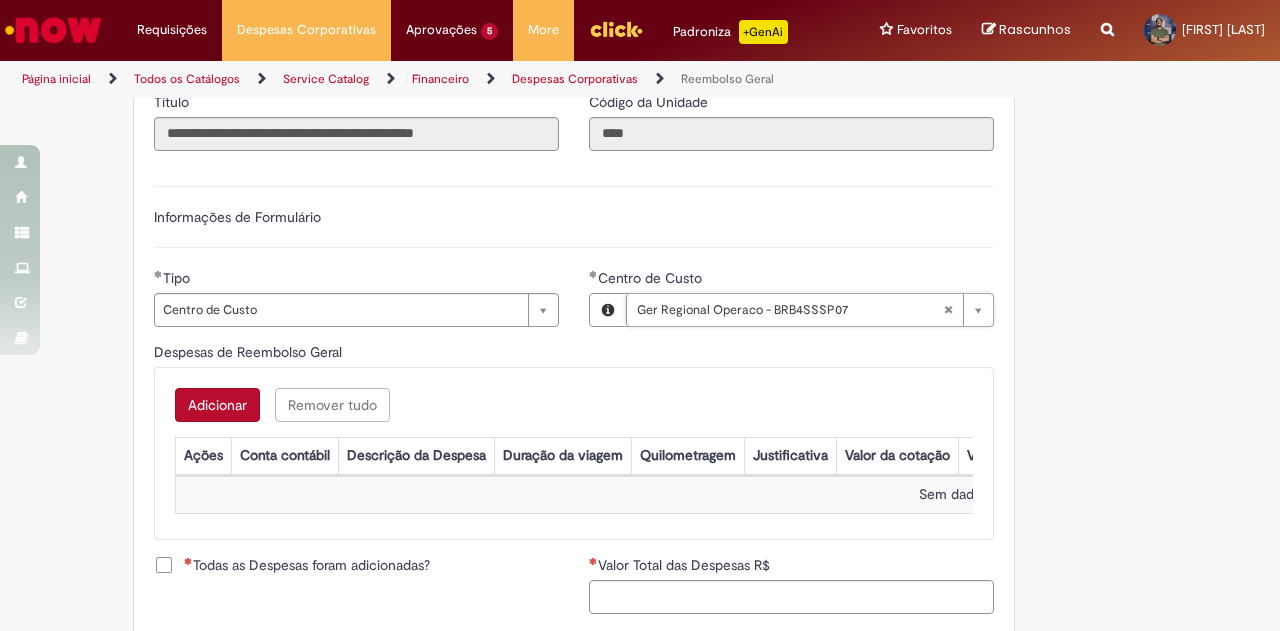 scroll, scrollTop: 0, scrollLeft: 0, axis: both 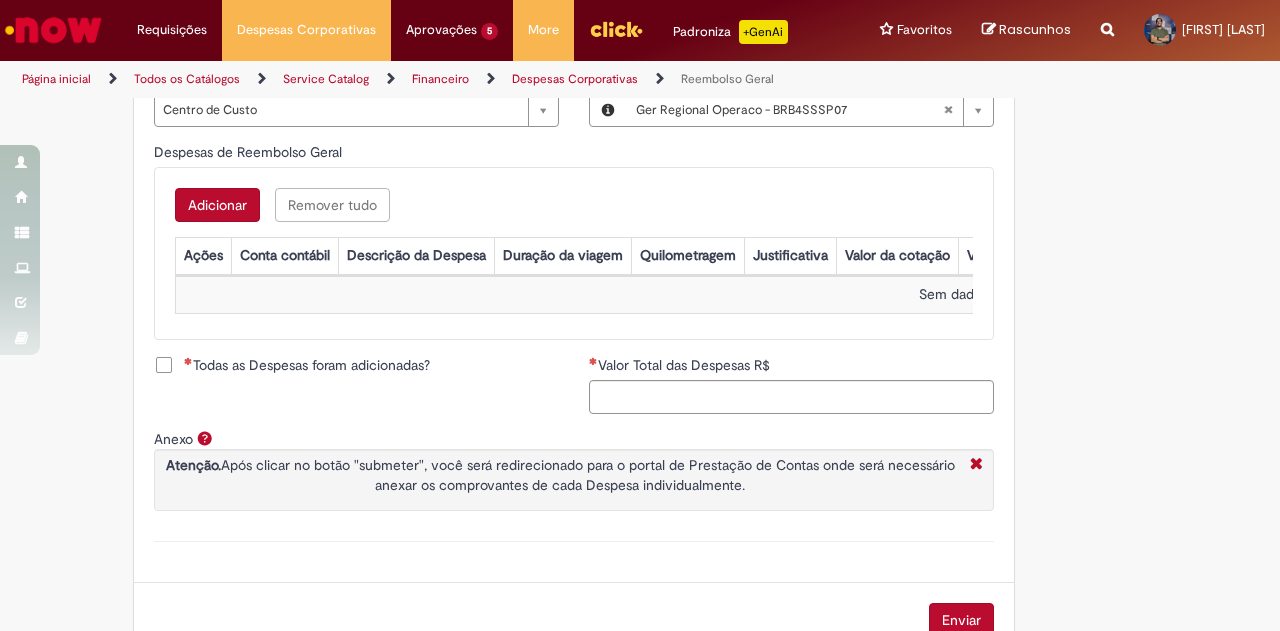 click on "Todas as Despesas foram adicionadas?" at bounding box center (292, 365) 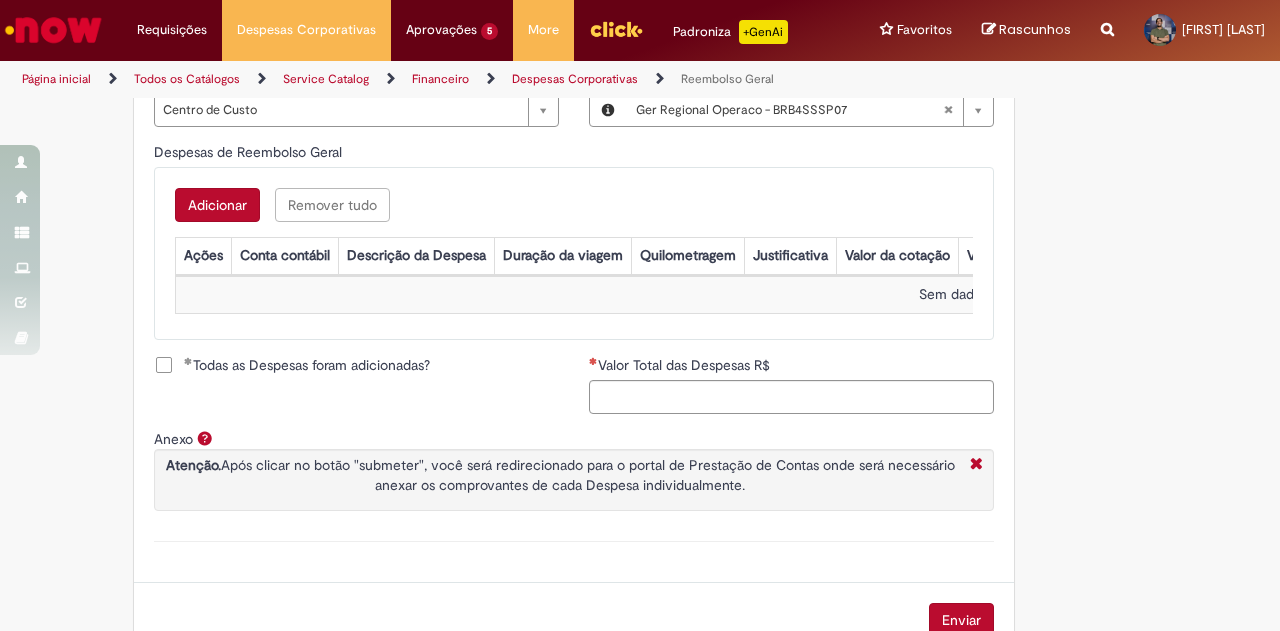 click on "Adicionar" at bounding box center (217, 205) 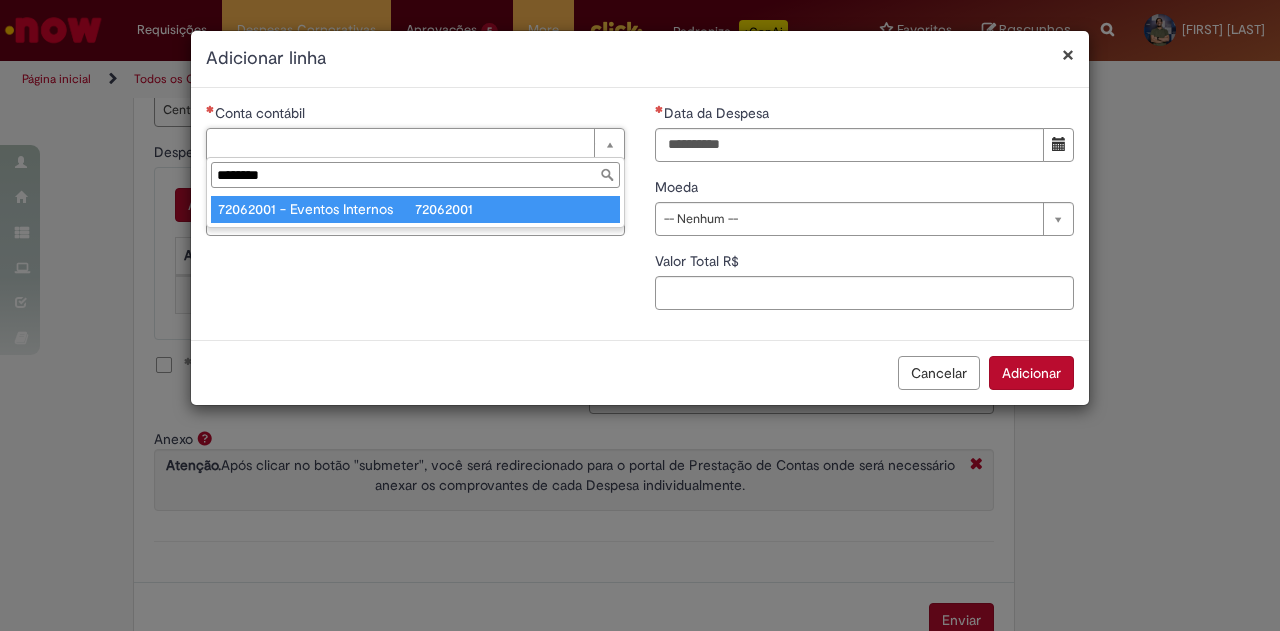 type on "********" 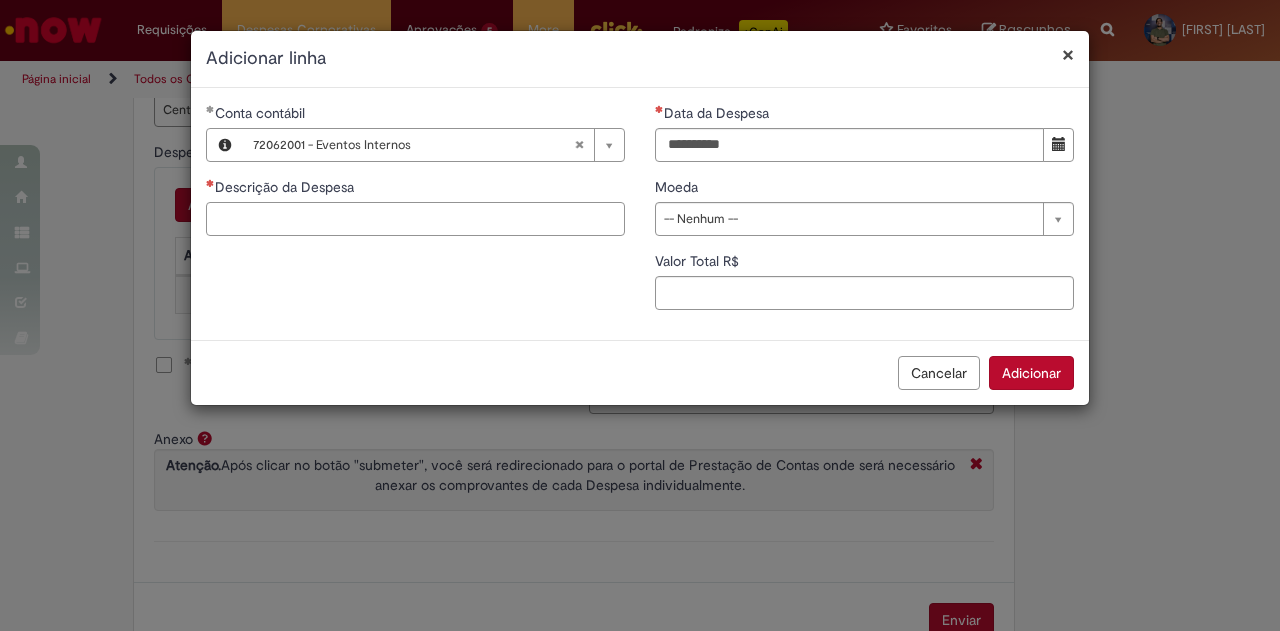 click on "Descrição da Despesa" at bounding box center [415, 219] 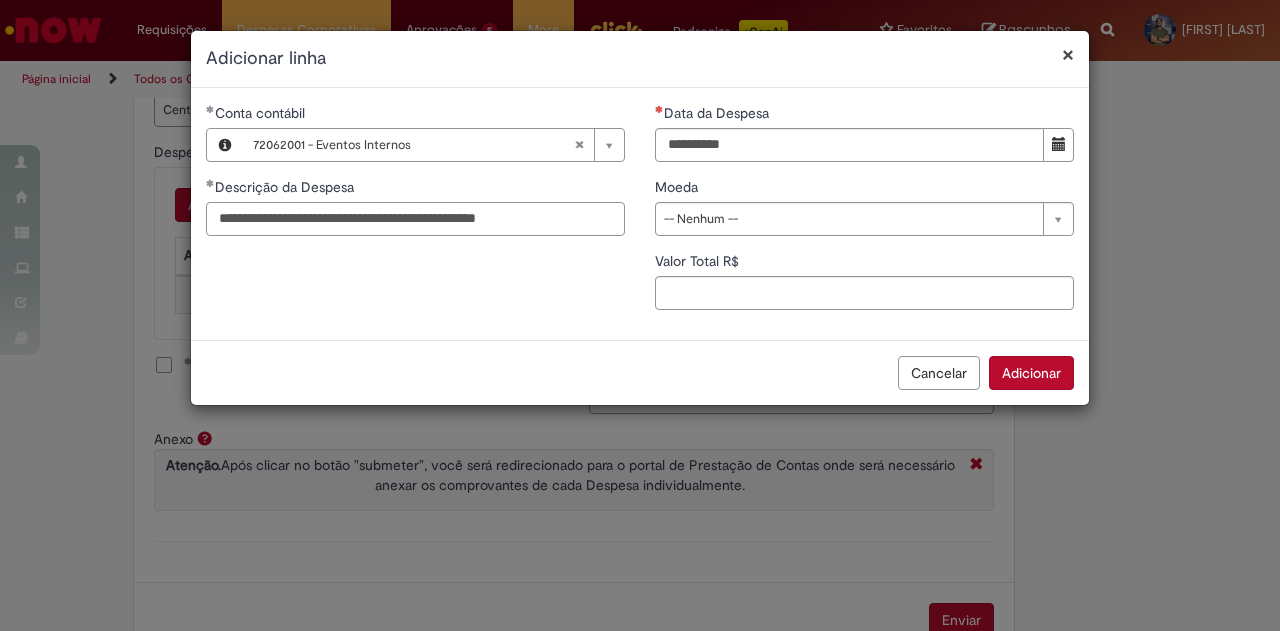 type on "**********" 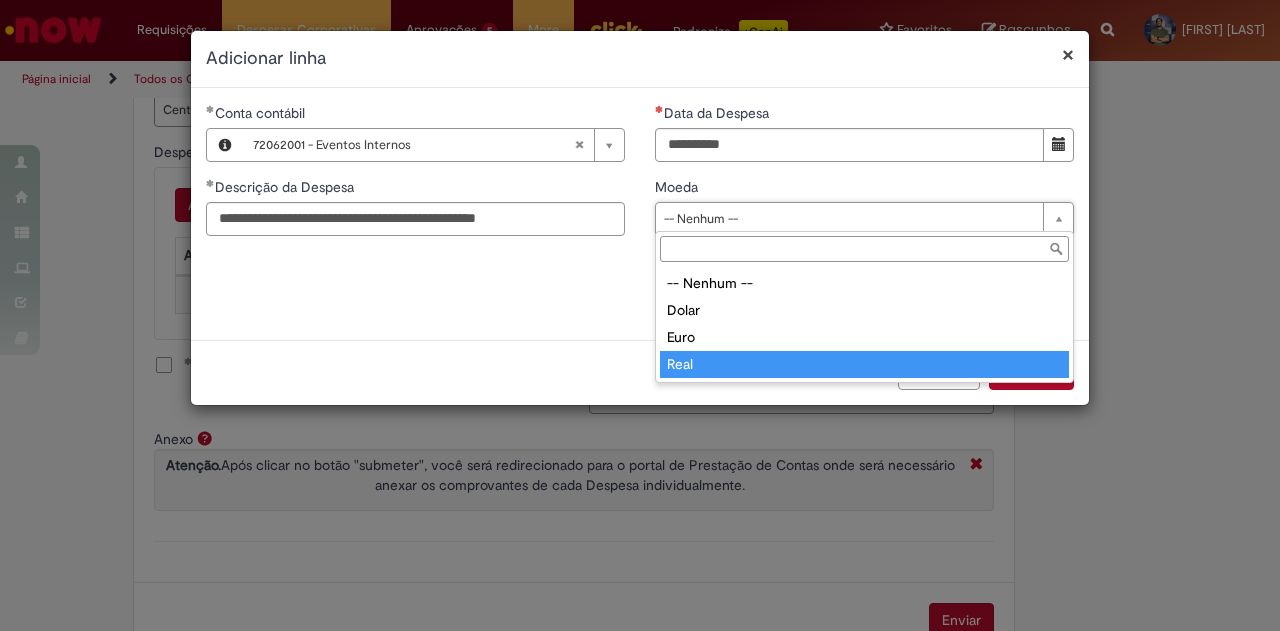 type on "****" 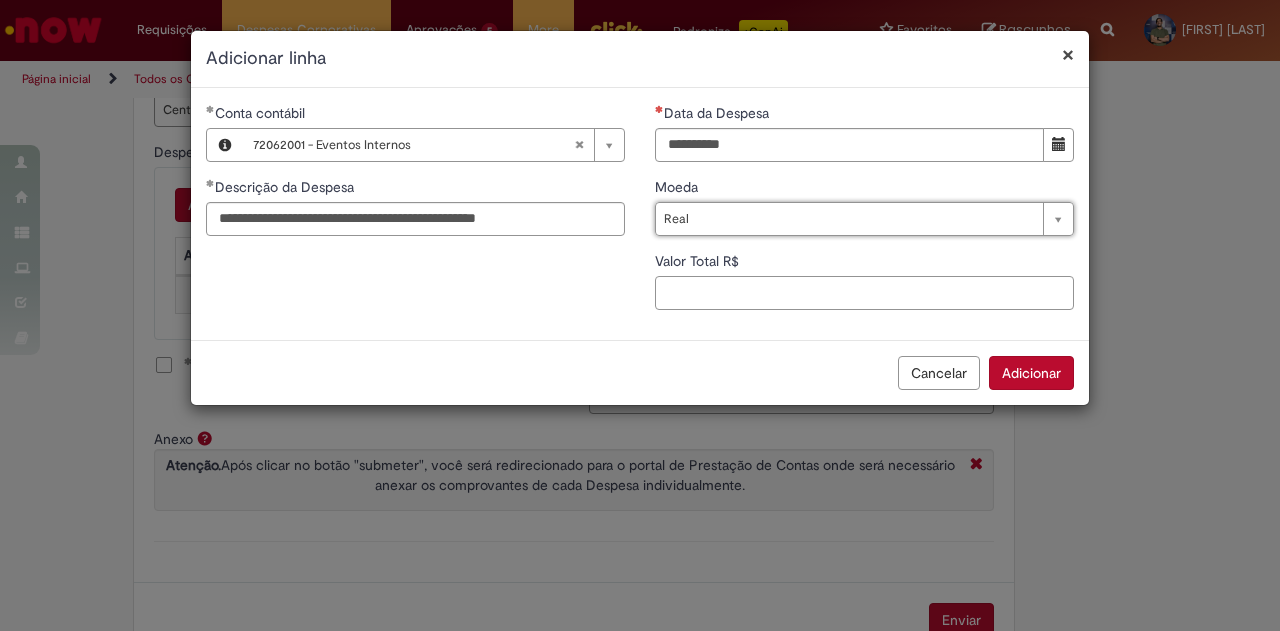 click on "Valor Total R$" at bounding box center [864, 293] 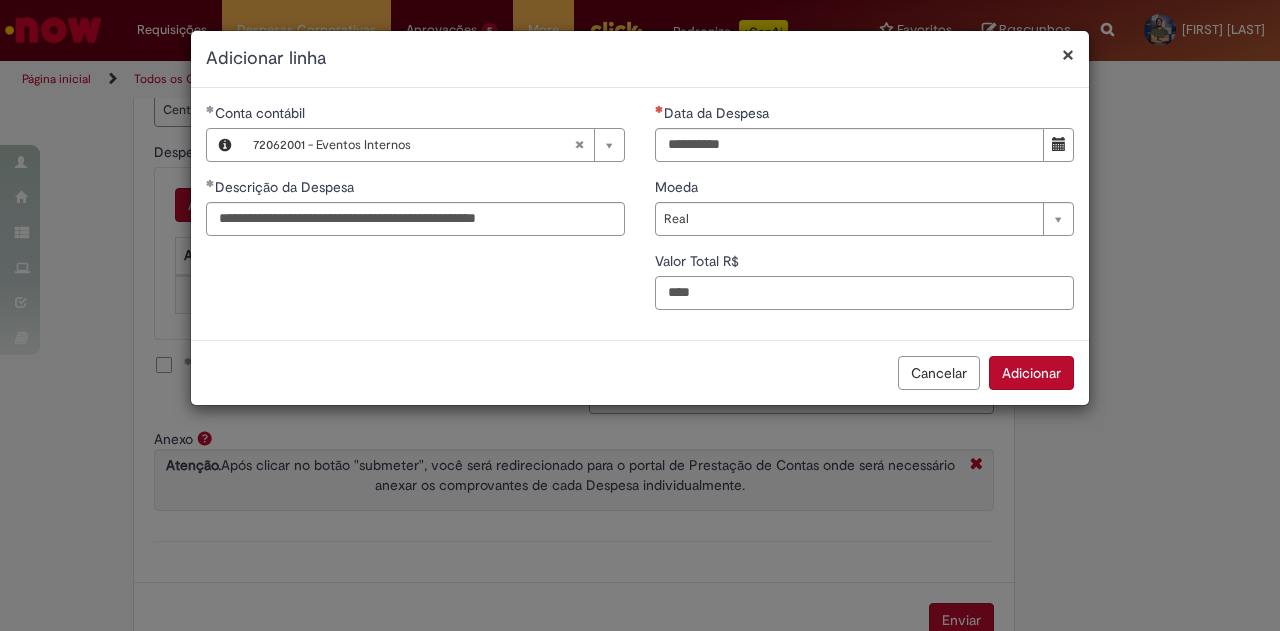 type on "****" 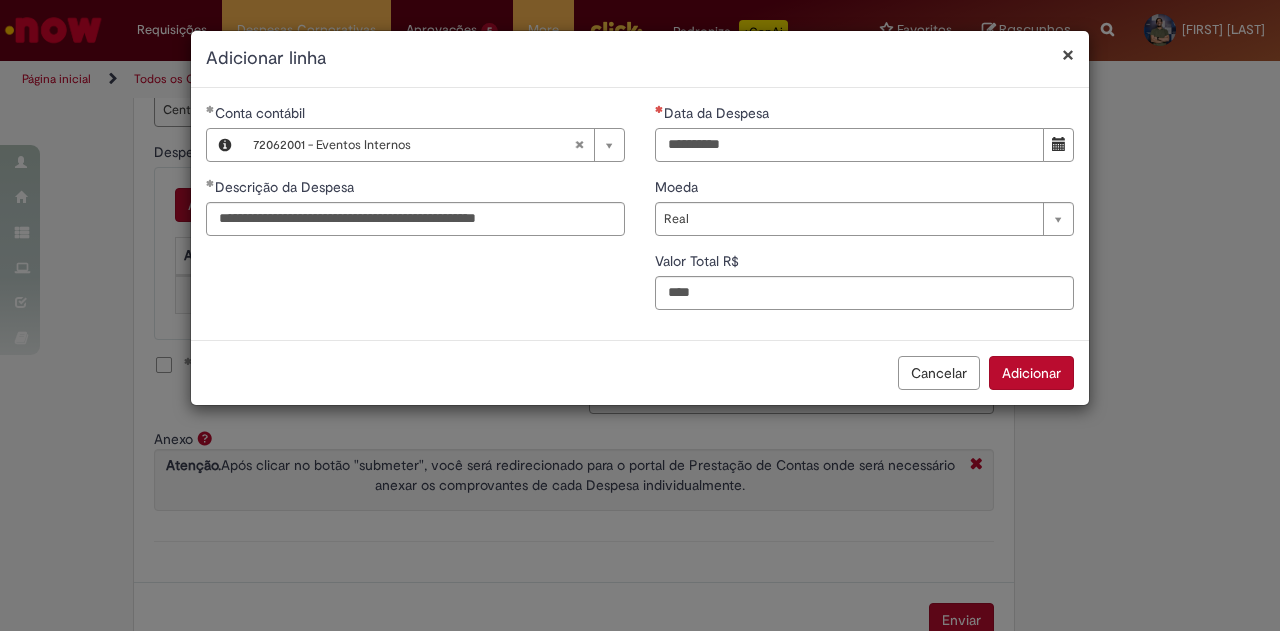 drag, startPoint x: 675, startPoint y: 145, endPoint x: 745, endPoint y: 192, distance: 84.31489 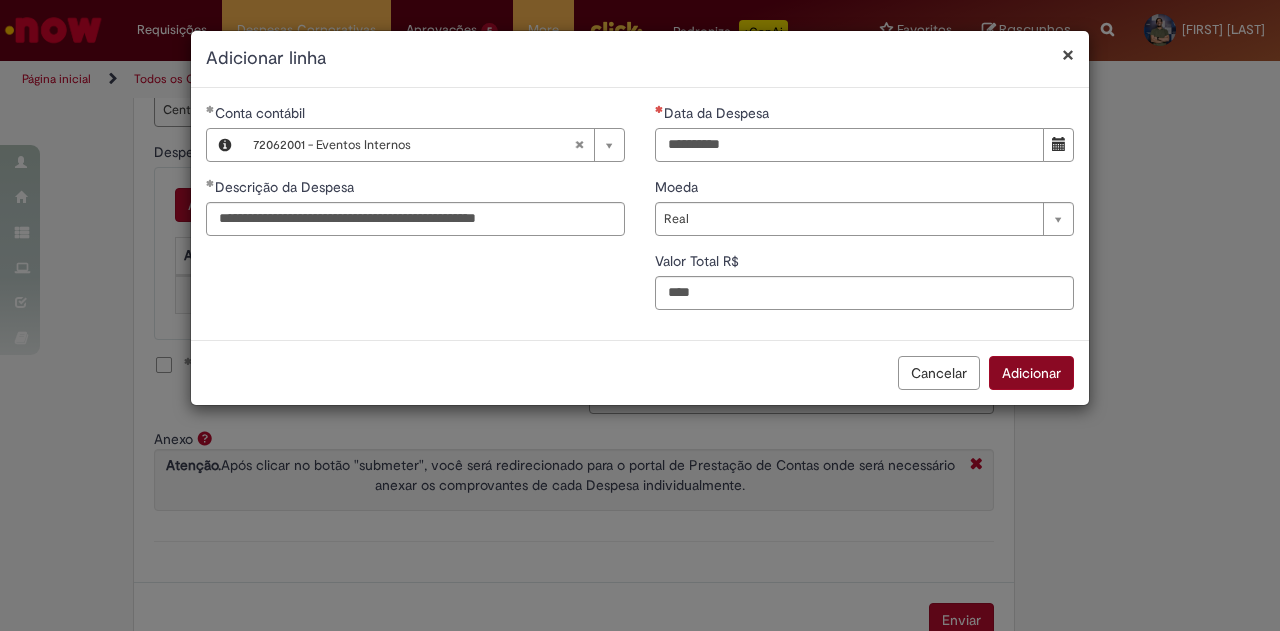 type on "**********" 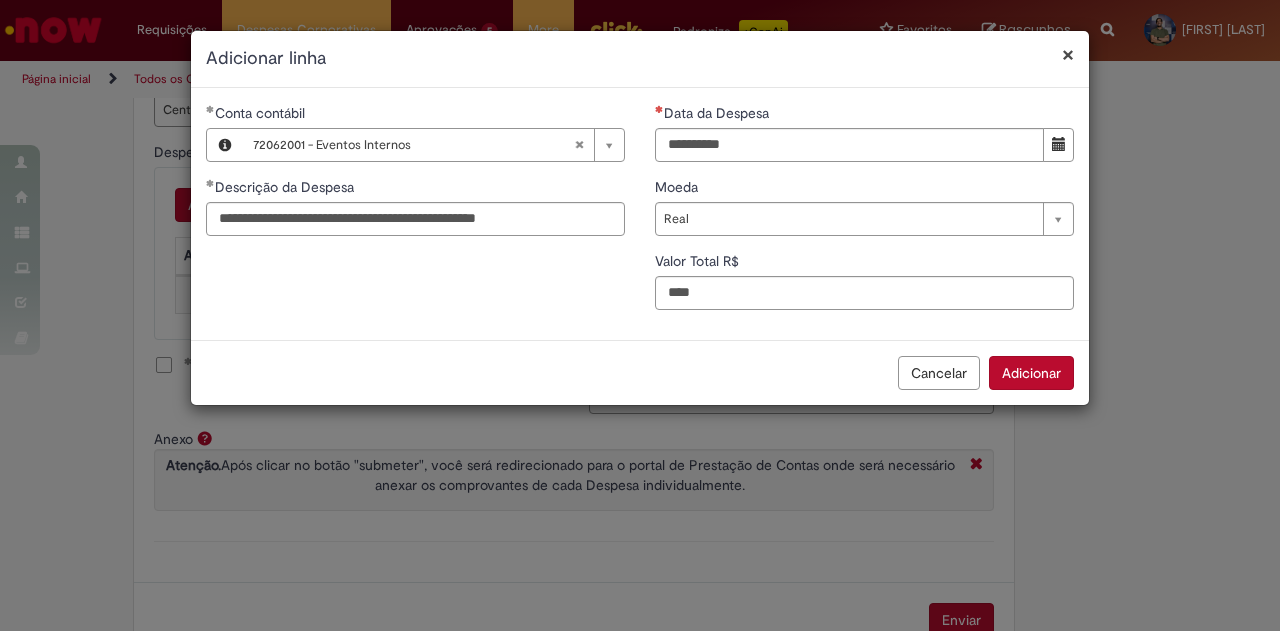 click on "Adicionar" at bounding box center (1031, 373) 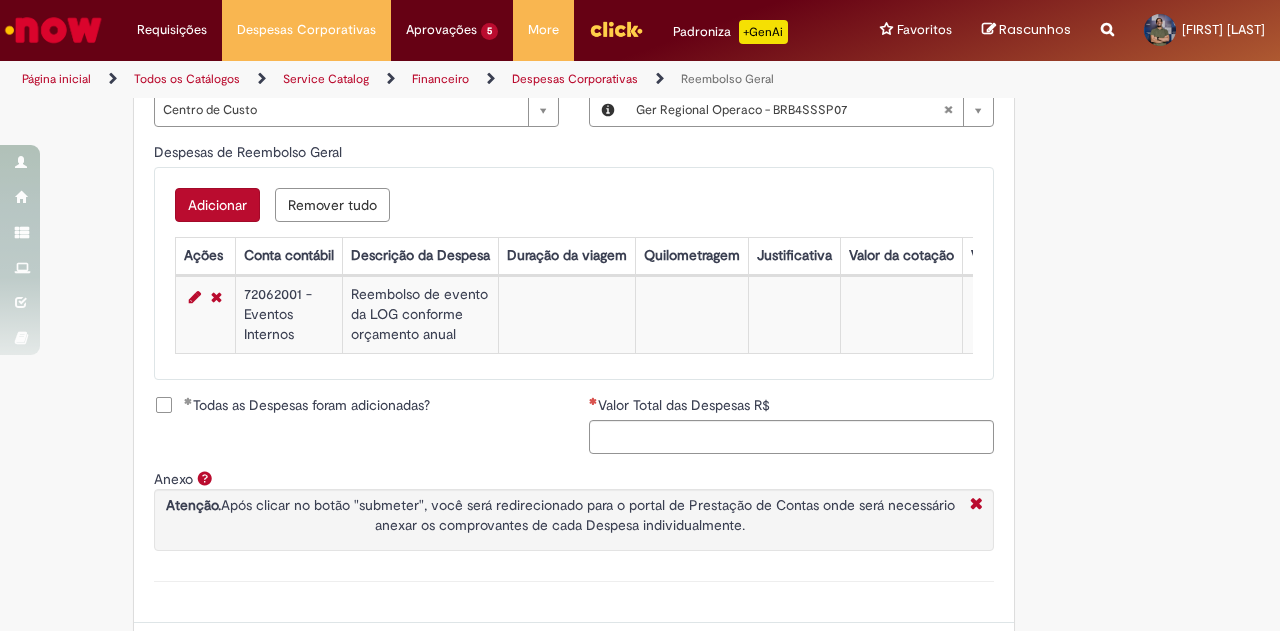 click on "Todas as Despesas foram adicionadas?" at bounding box center [307, 405] 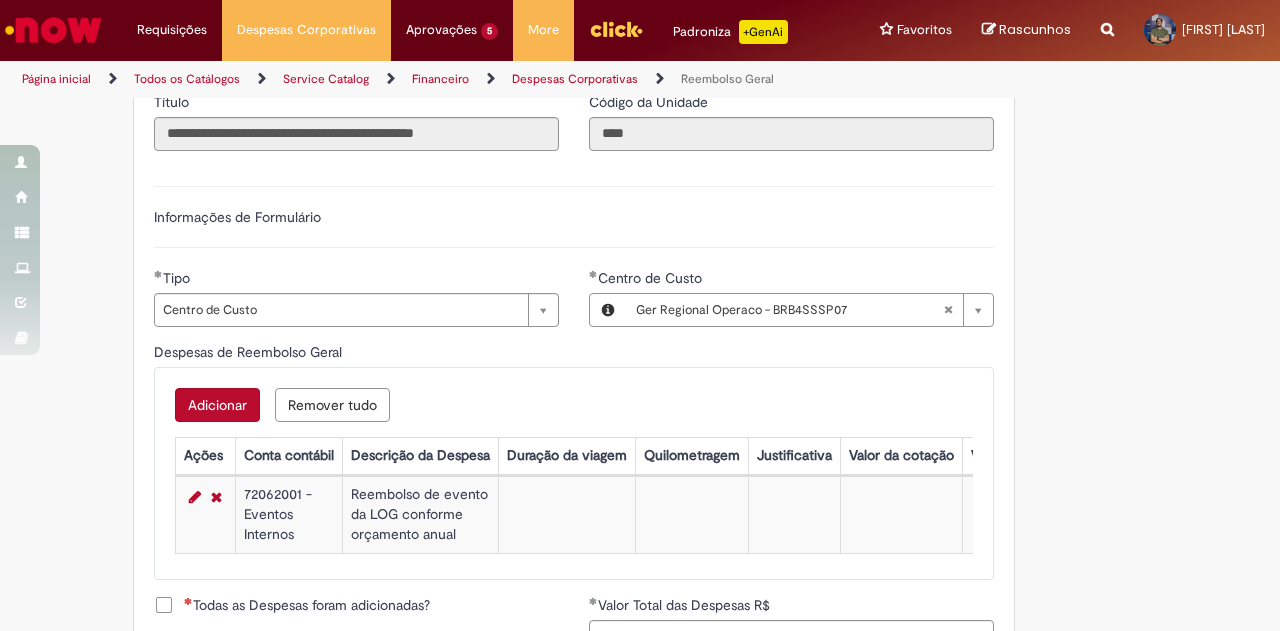 scroll, scrollTop: 897, scrollLeft: 0, axis: vertical 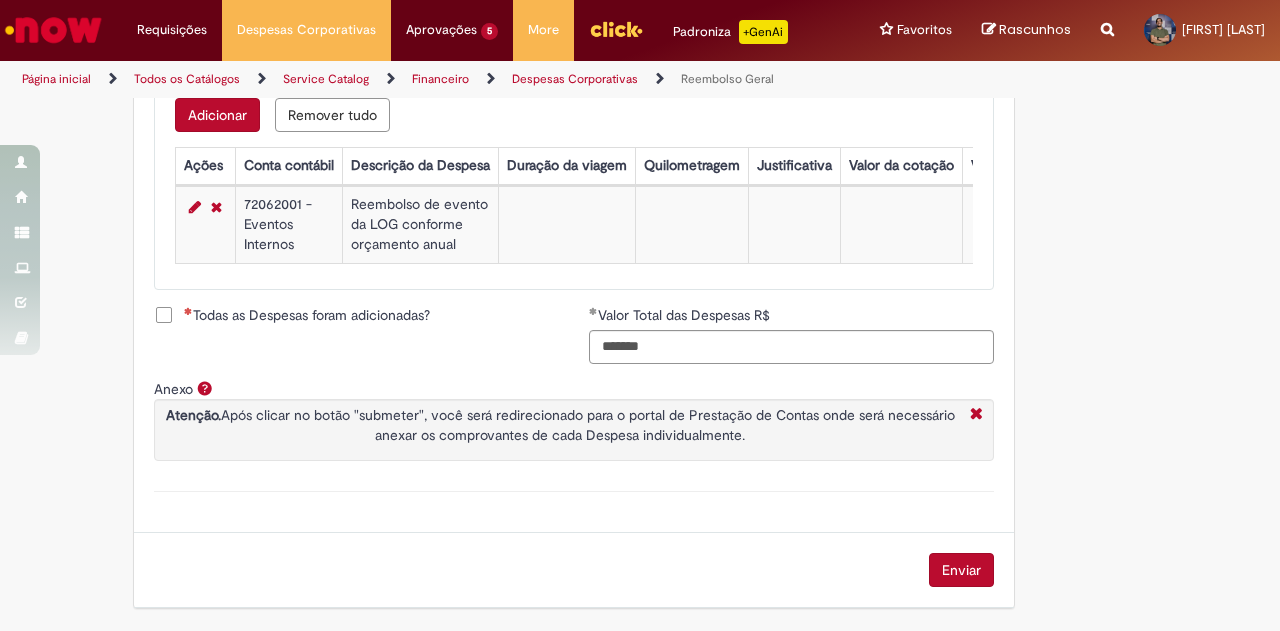 click on "Enviar" at bounding box center (961, 570) 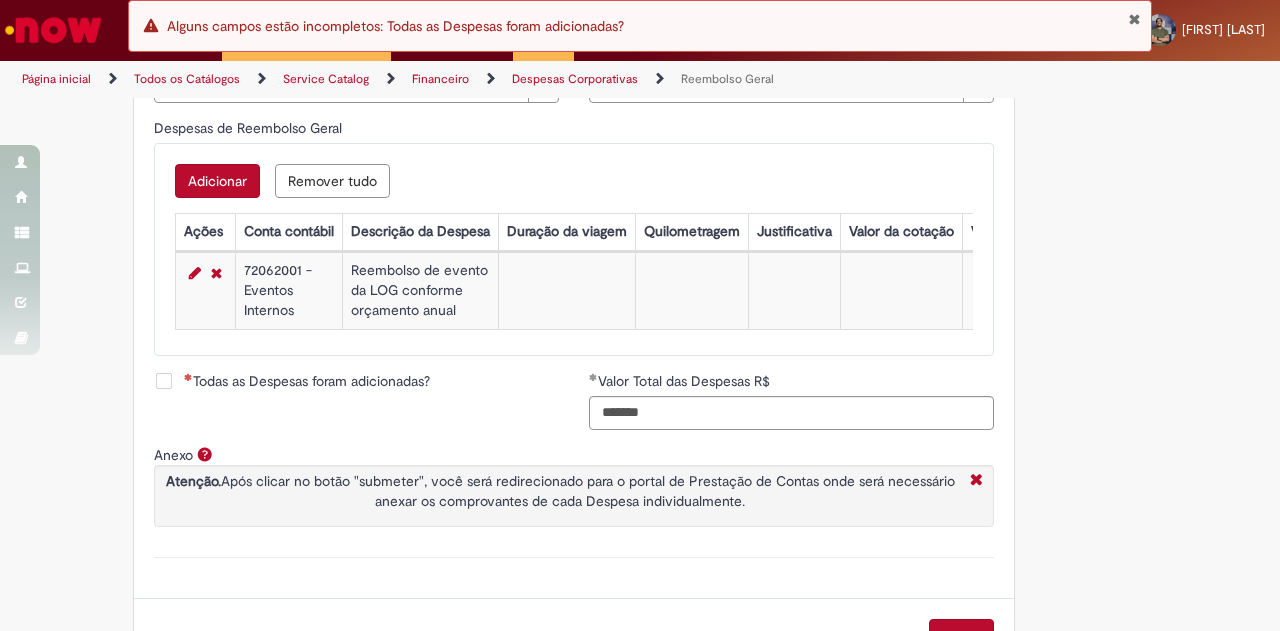 scroll, scrollTop: 897, scrollLeft: 0, axis: vertical 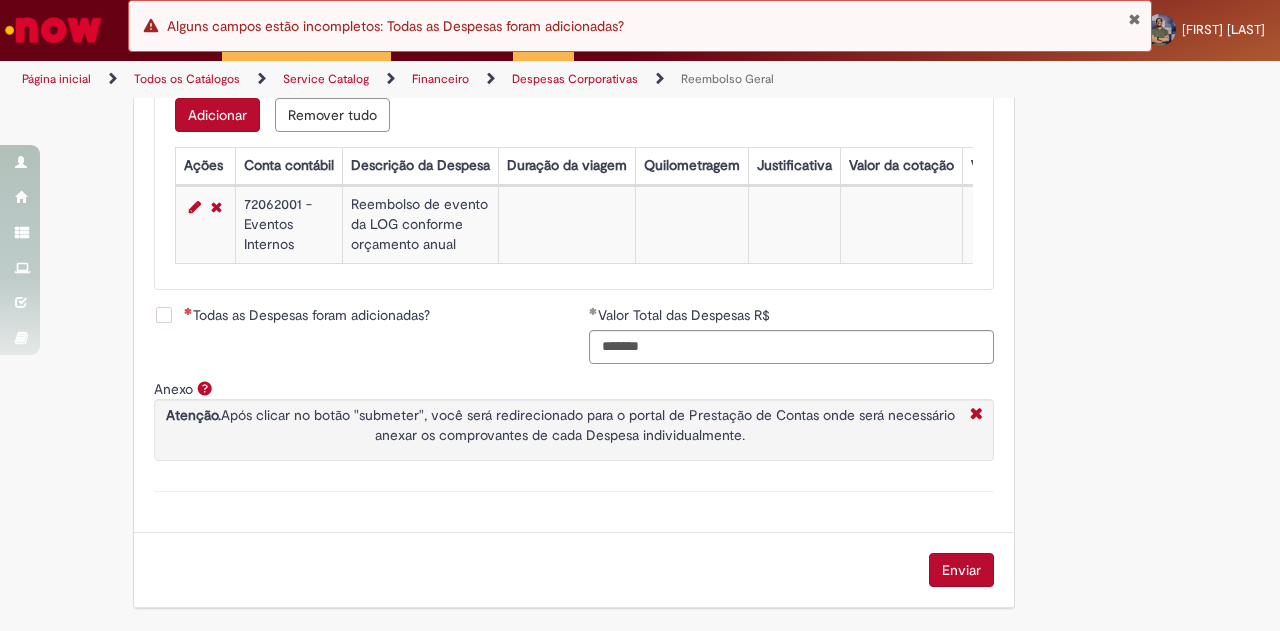 click on "Todas as Despesas foram adicionadas?" at bounding box center [292, 315] 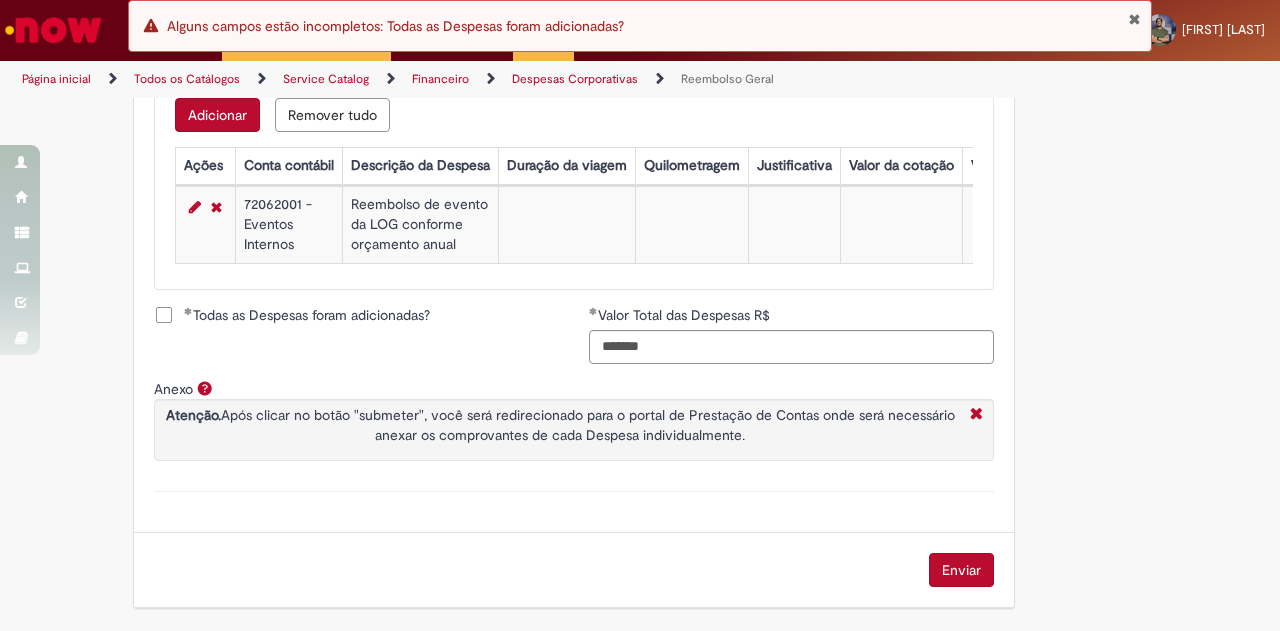 click on "Todas as Despesas foram adicionadas?" at bounding box center [307, 315] 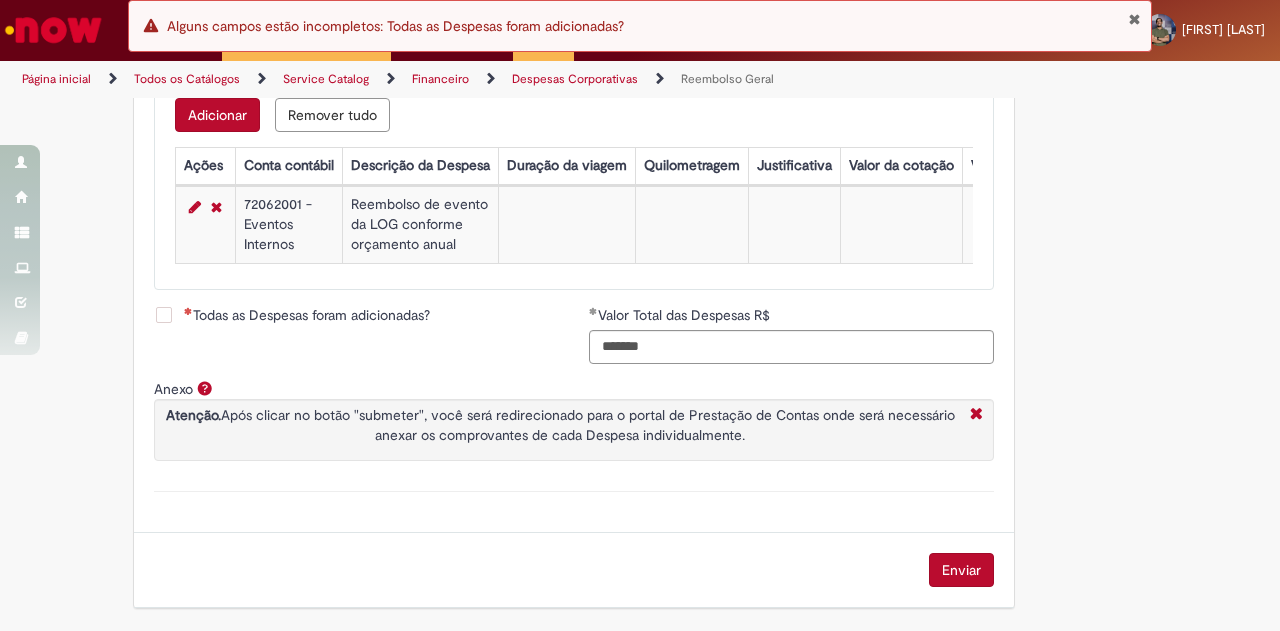 click on "Todas as Despesas foram adicionadas?" at bounding box center [292, 315] 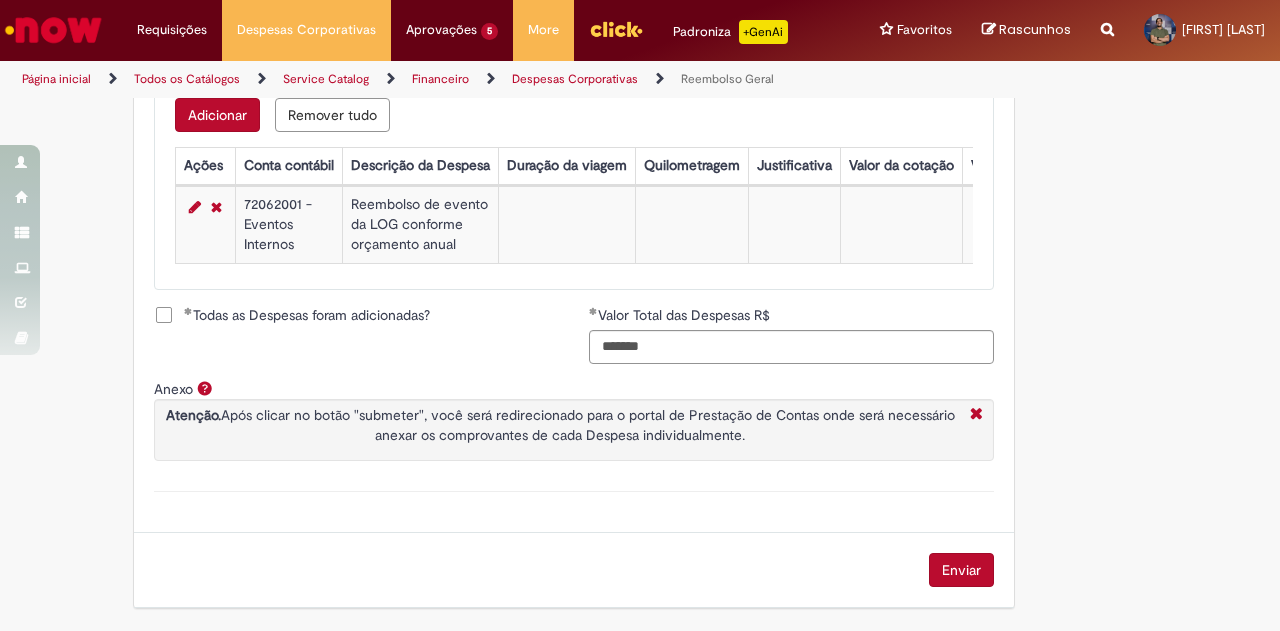 click on "Enviar" at bounding box center (961, 570) 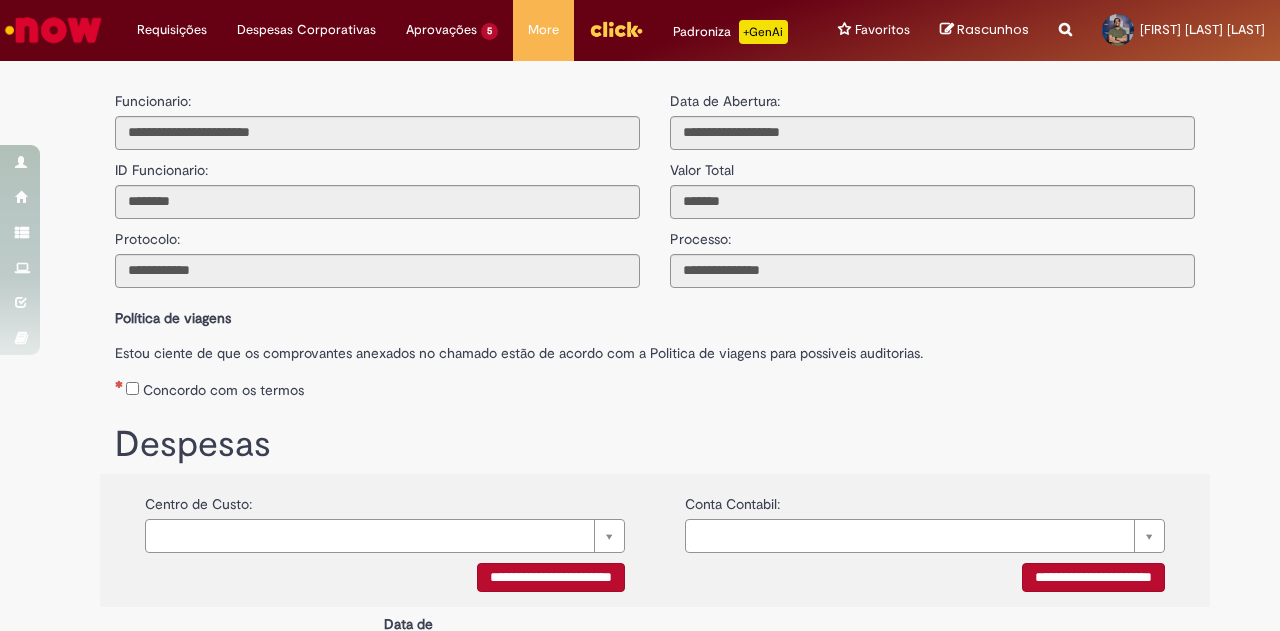 scroll, scrollTop: 0, scrollLeft: 0, axis: both 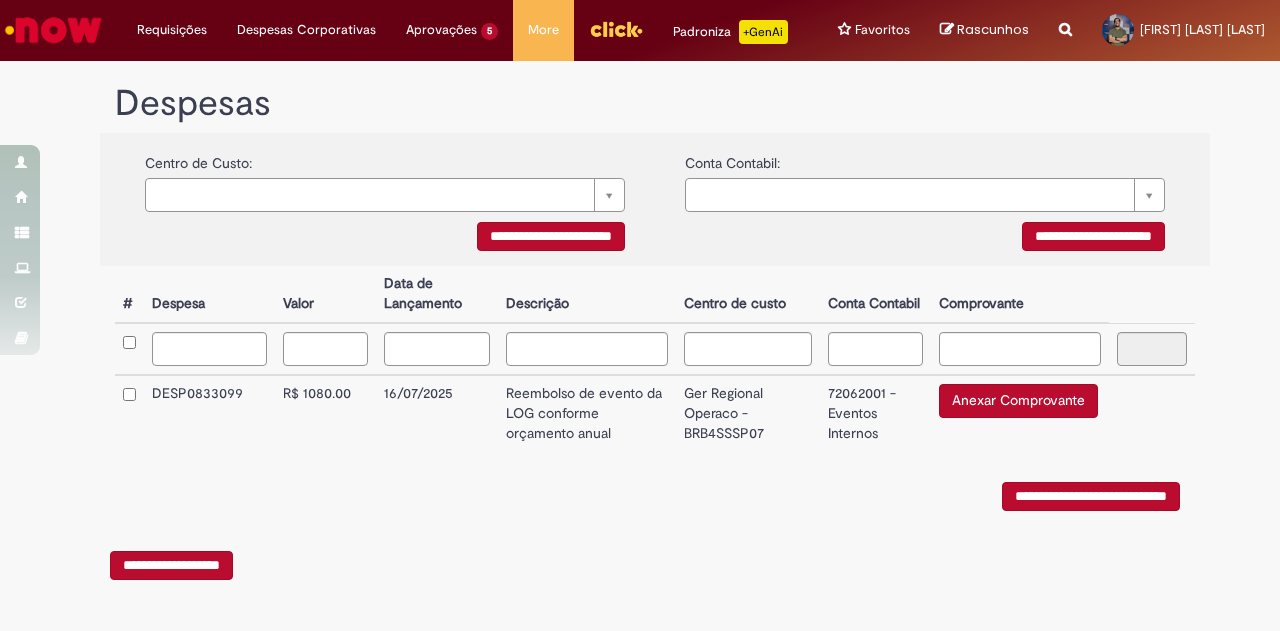 click on "Anexar Comprovante" at bounding box center (1018, 401) 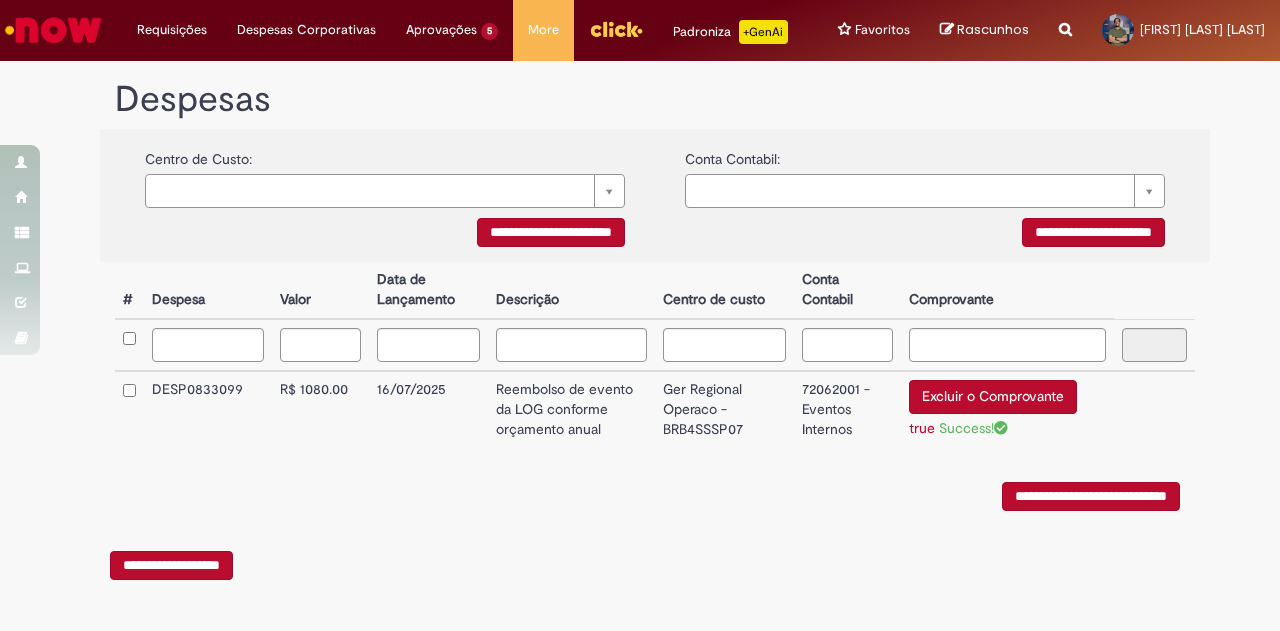 scroll, scrollTop: 351, scrollLeft: 0, axis: vertical 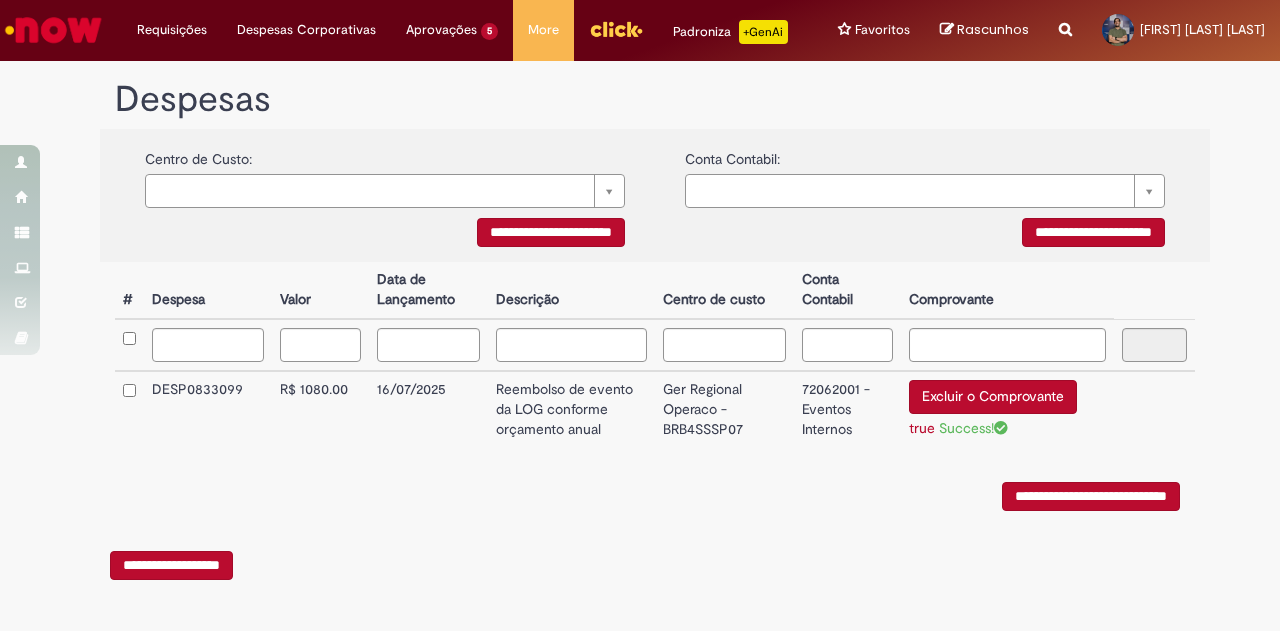 click on "**********" at bounding box center [1091, 496] 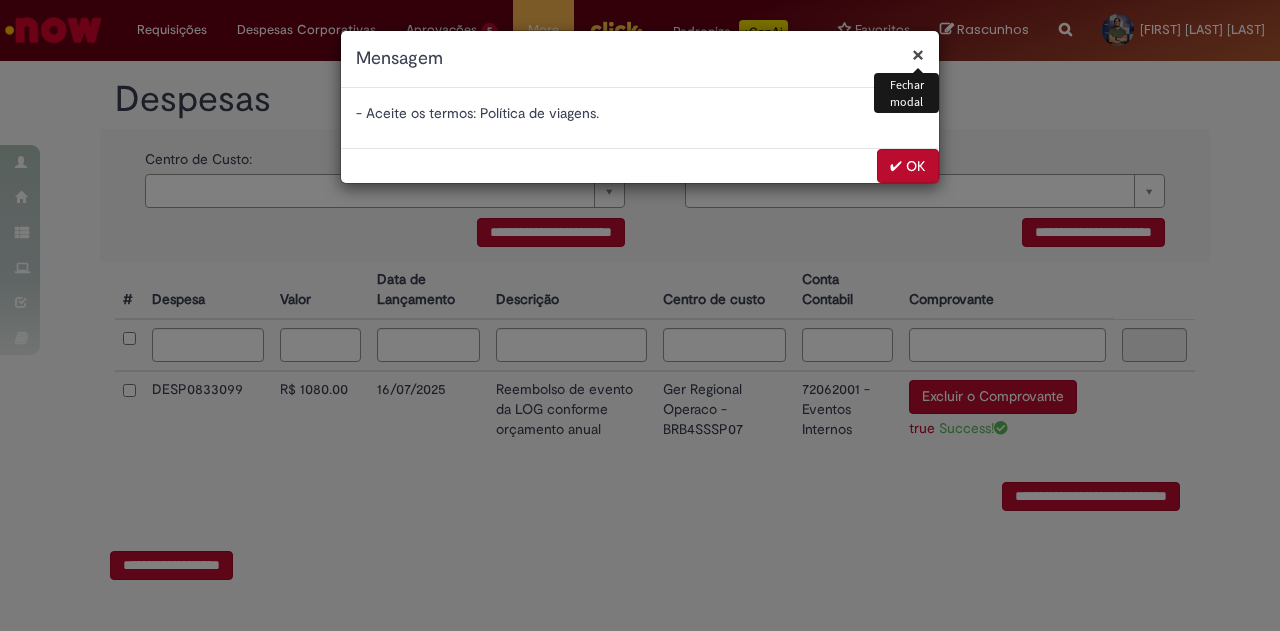click on "✔ OK" at bounding box center [908, 166] 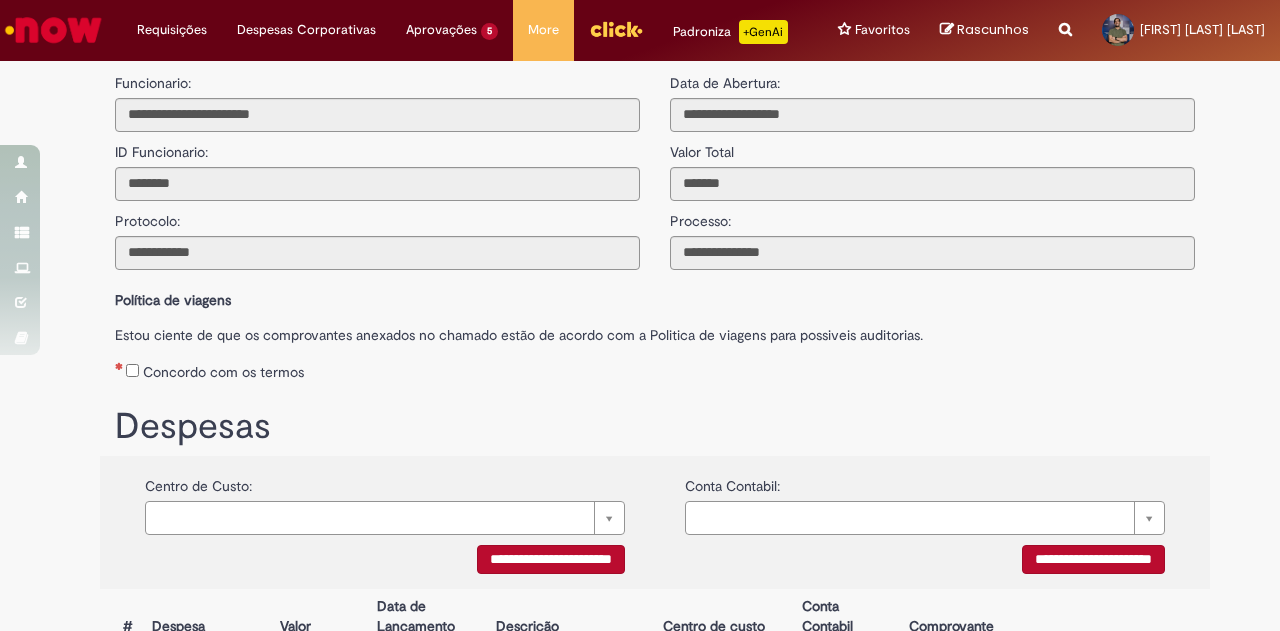 scroll, scrollTop: 0, scrollLeft: 0, axis: both 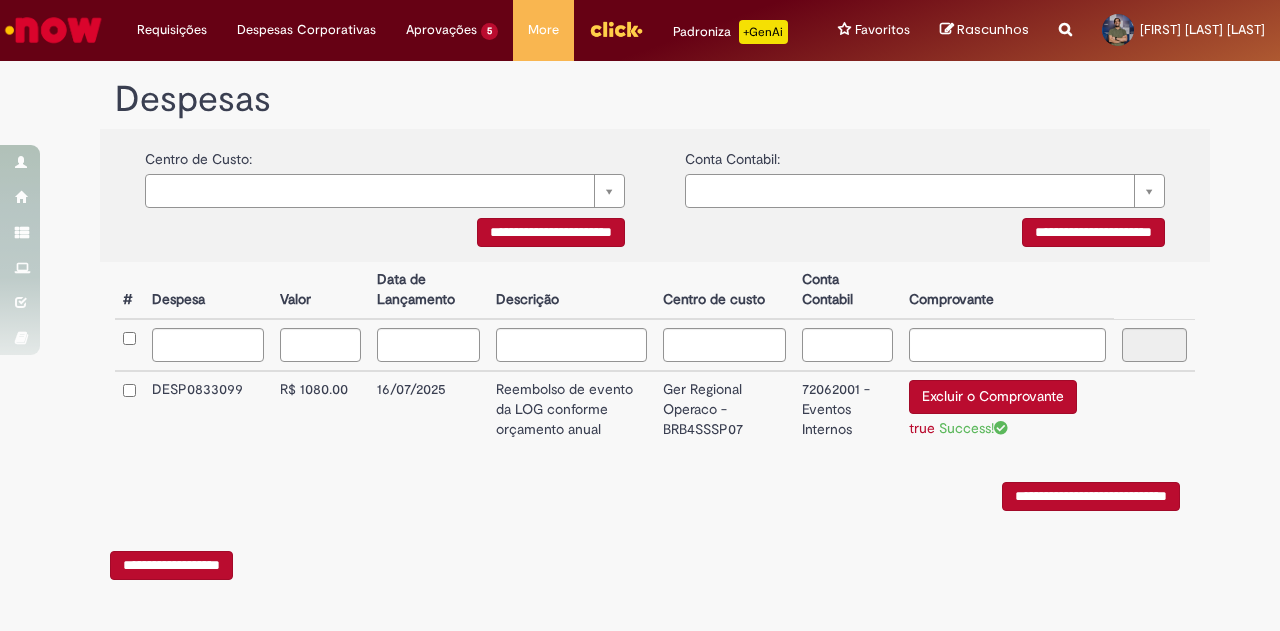 click on "**********" at bounding box center (1091, 496) 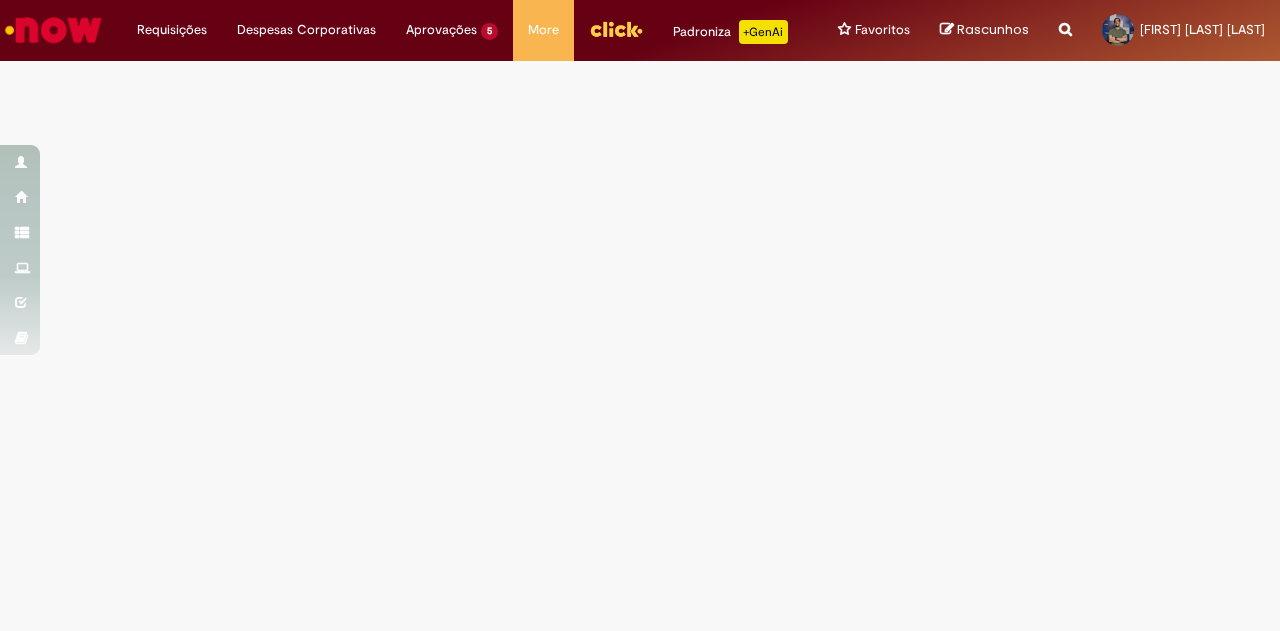 scroll, scrollTop: 0, scrollLeft: 0, axis: both 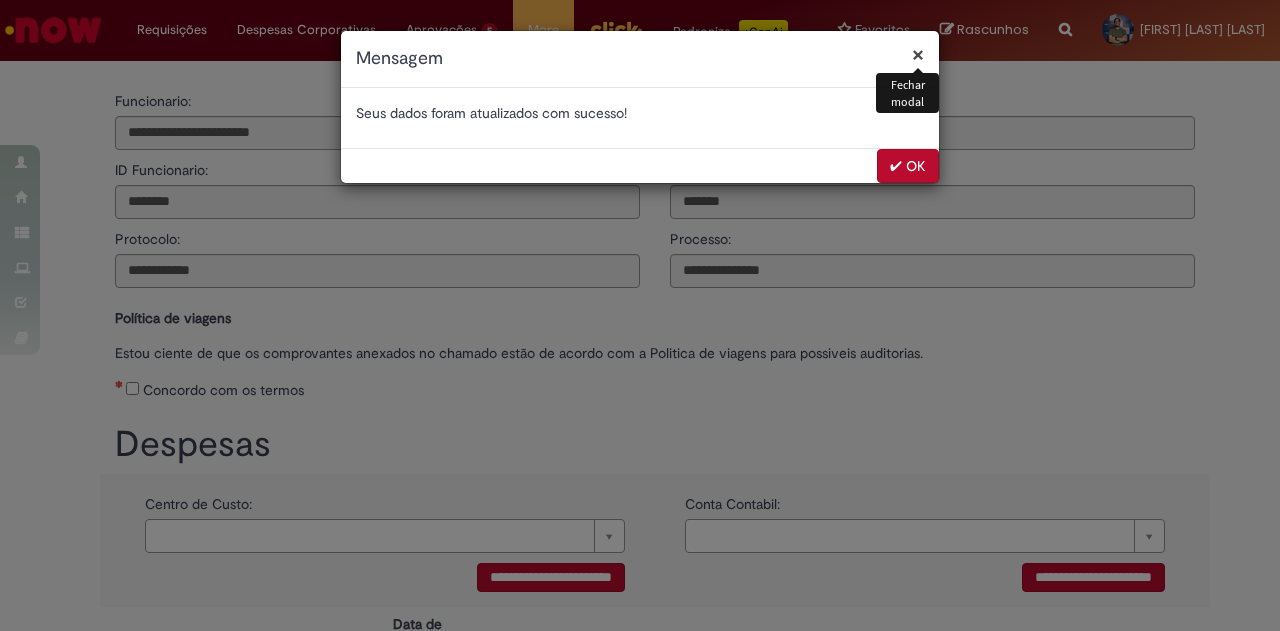 click on "✔ OK" at bounding box center [908, 166] 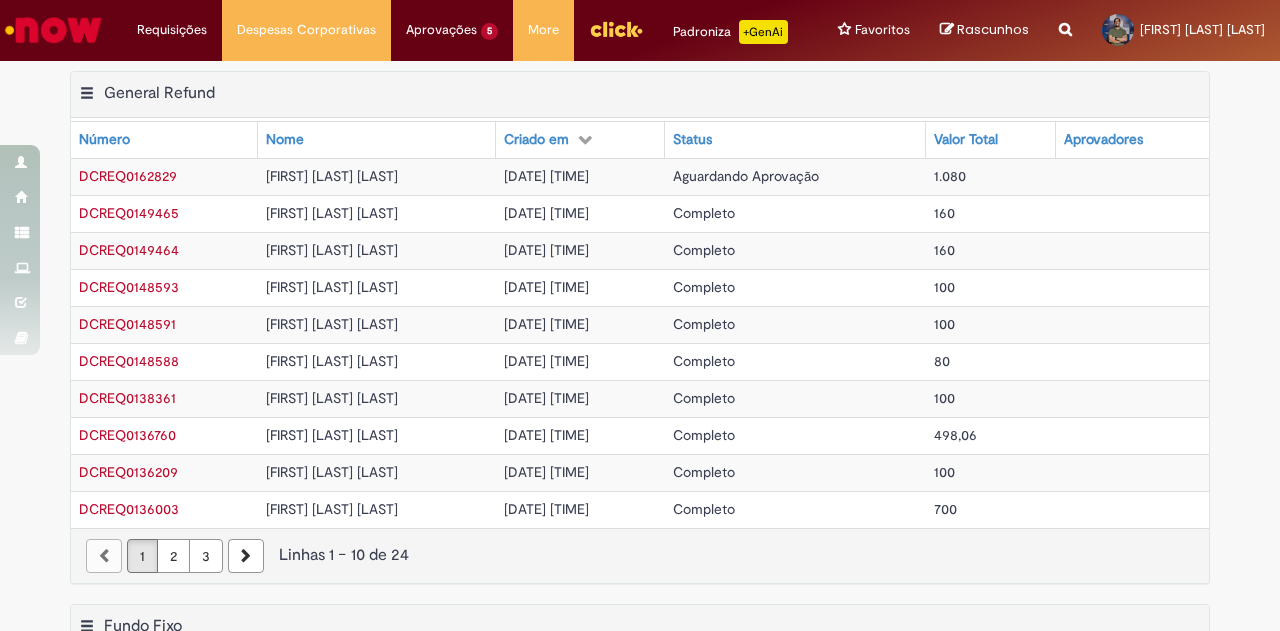 scroll, scrollTop: 0, scrollLeft: 0, axis: both 